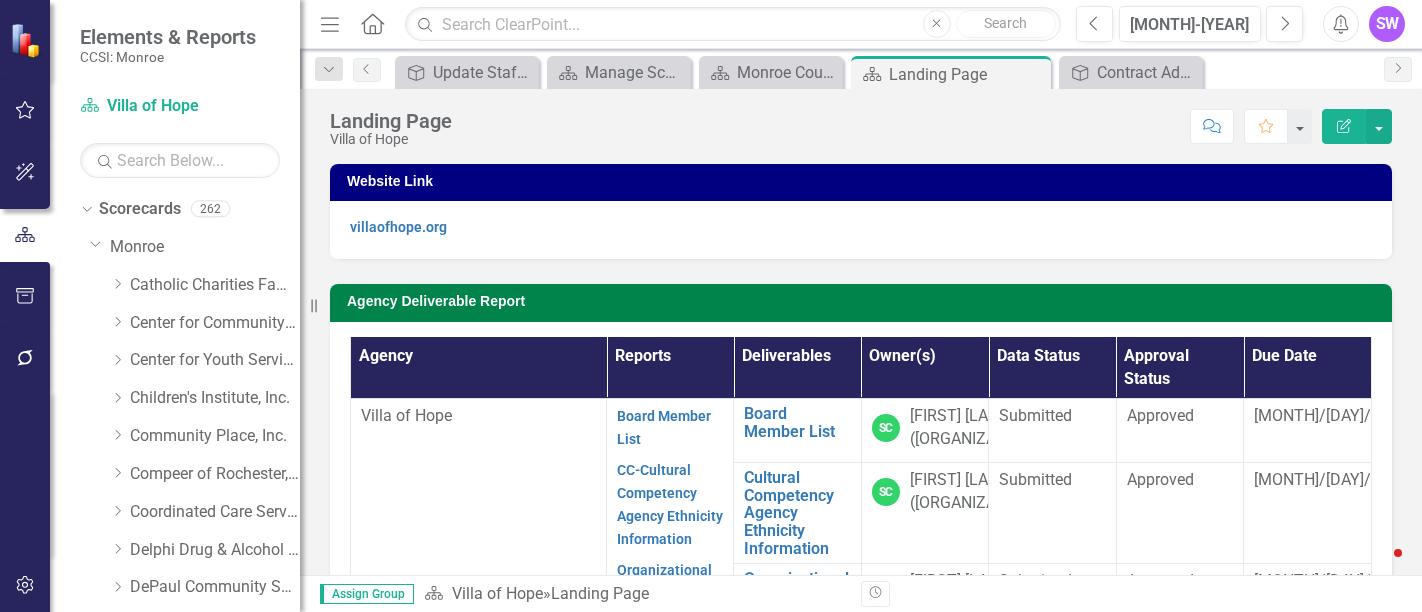 scroll, scrollTop: 0, scrollLeft: 0, axis: both 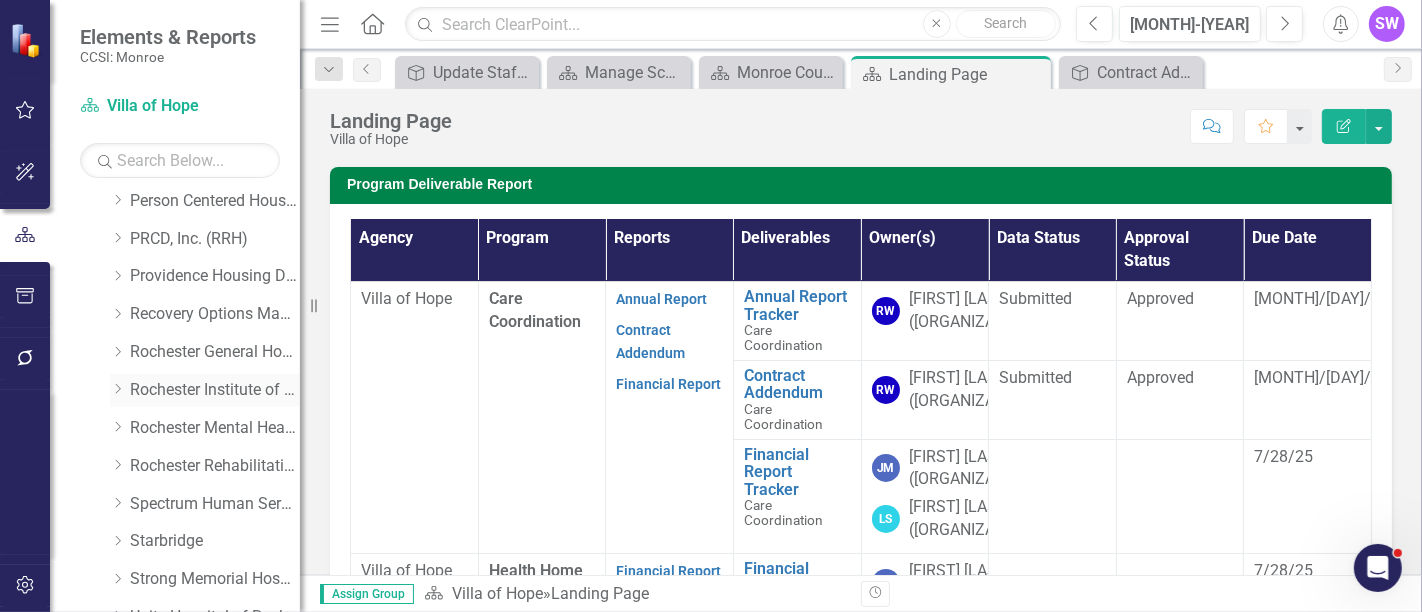 click 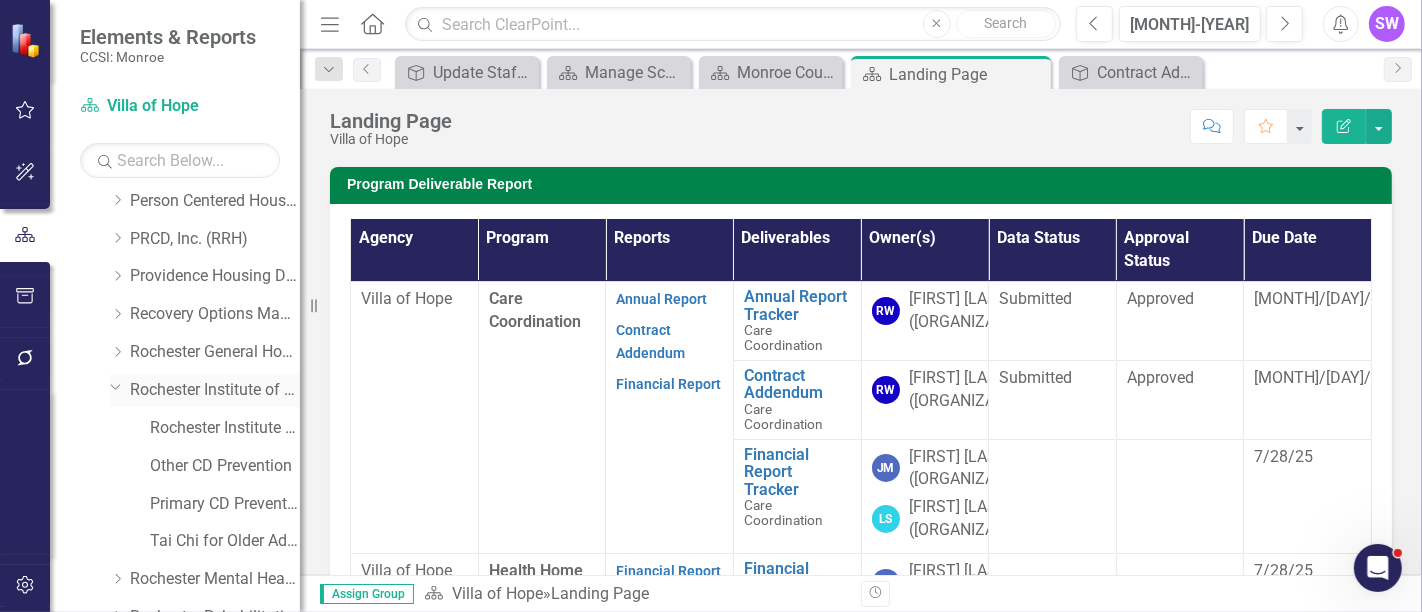 click on "Rochester Institute of Technology" at bounding box center [215, 390] 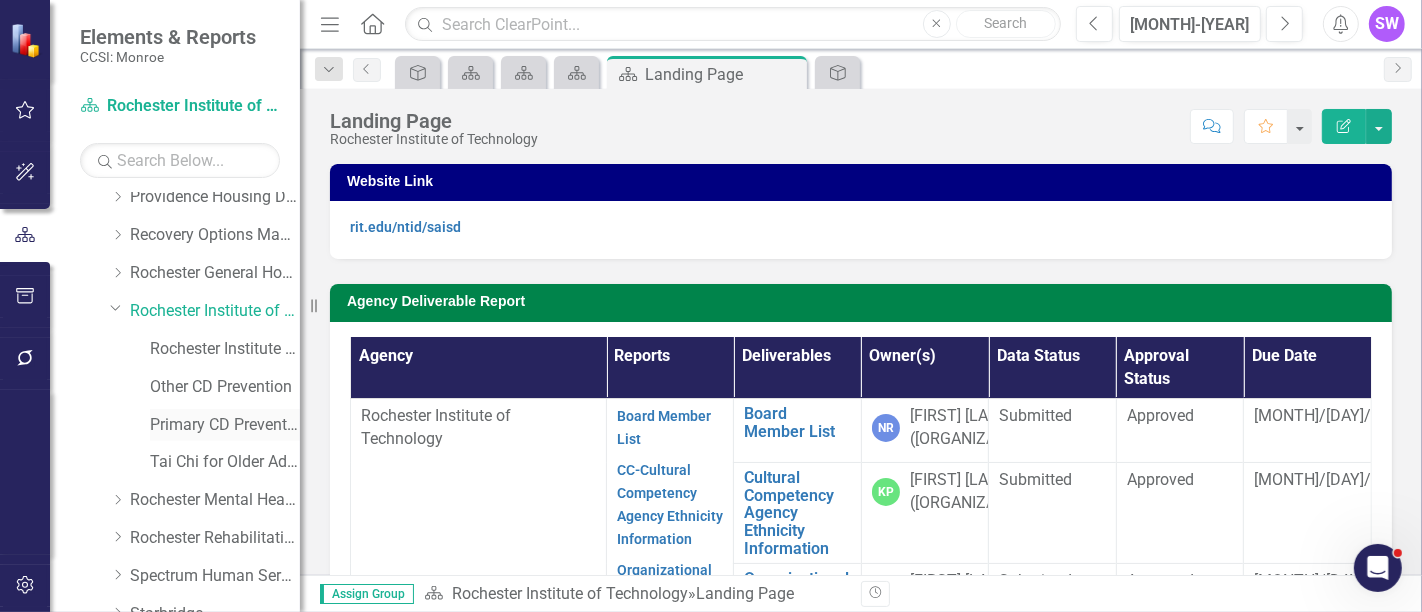 scroll, scrollTop: 1141, scrollLeft: 0, axis: vertical 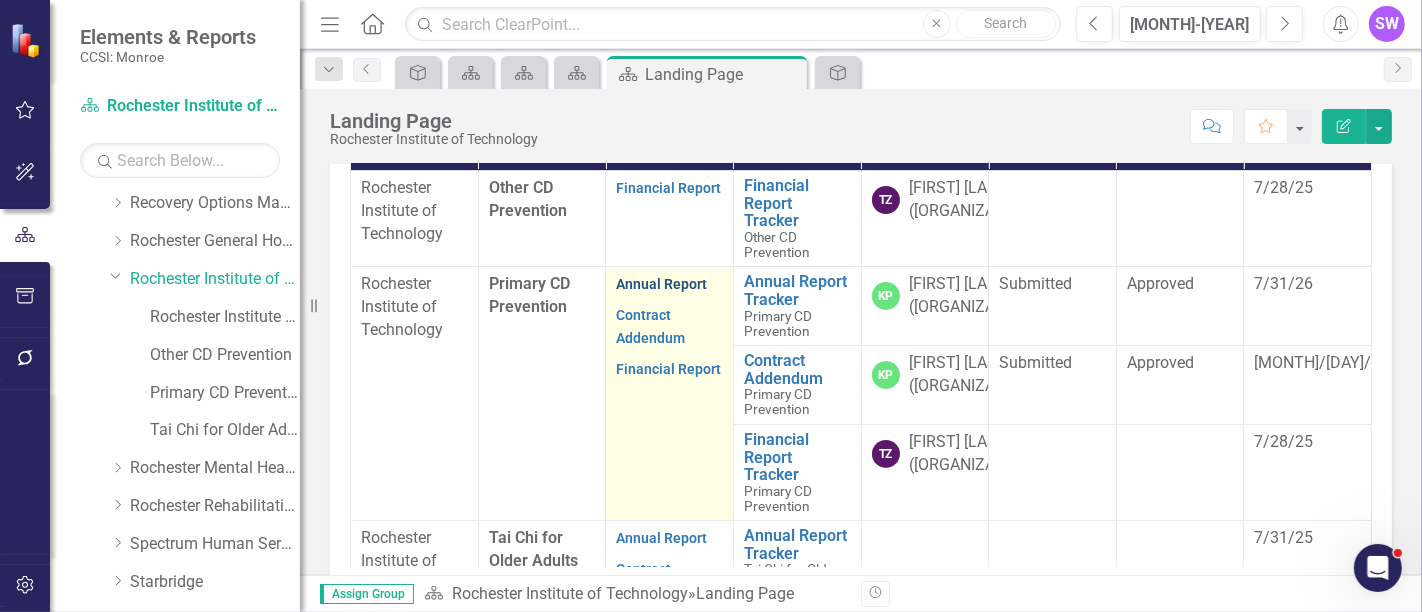 click on "Annual Report" at bounding box center (661, 284) 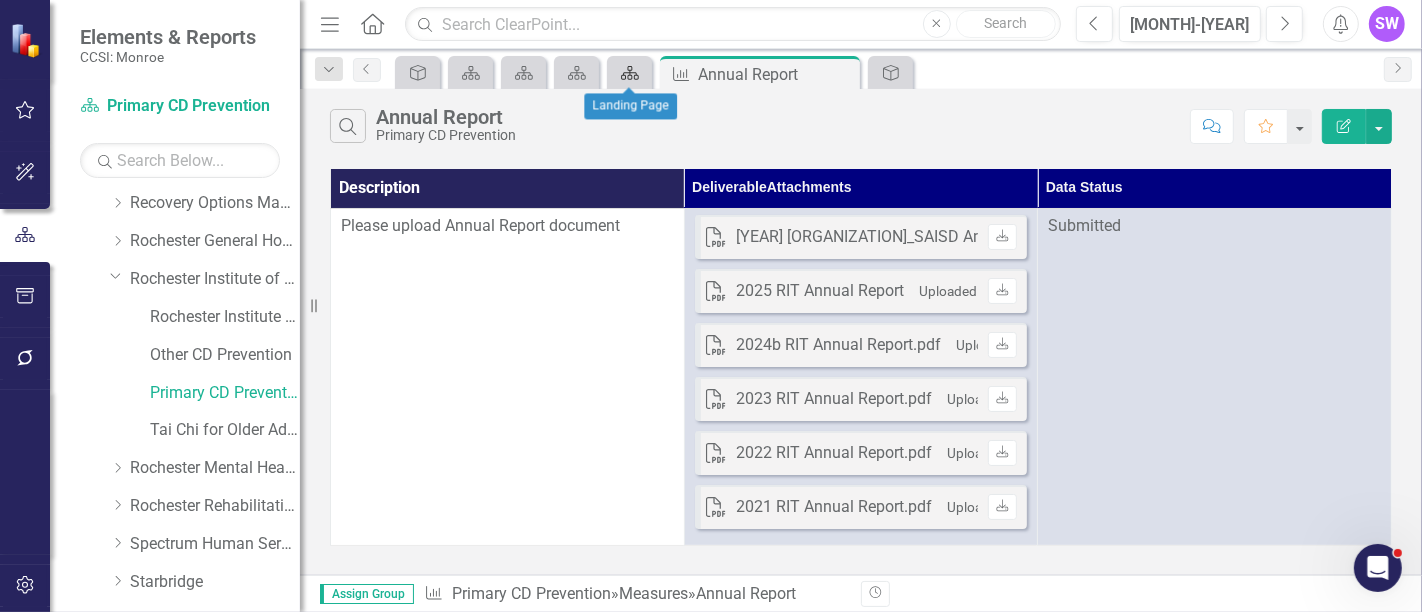 click on "Scorecard" at bounding box center [629, 72] 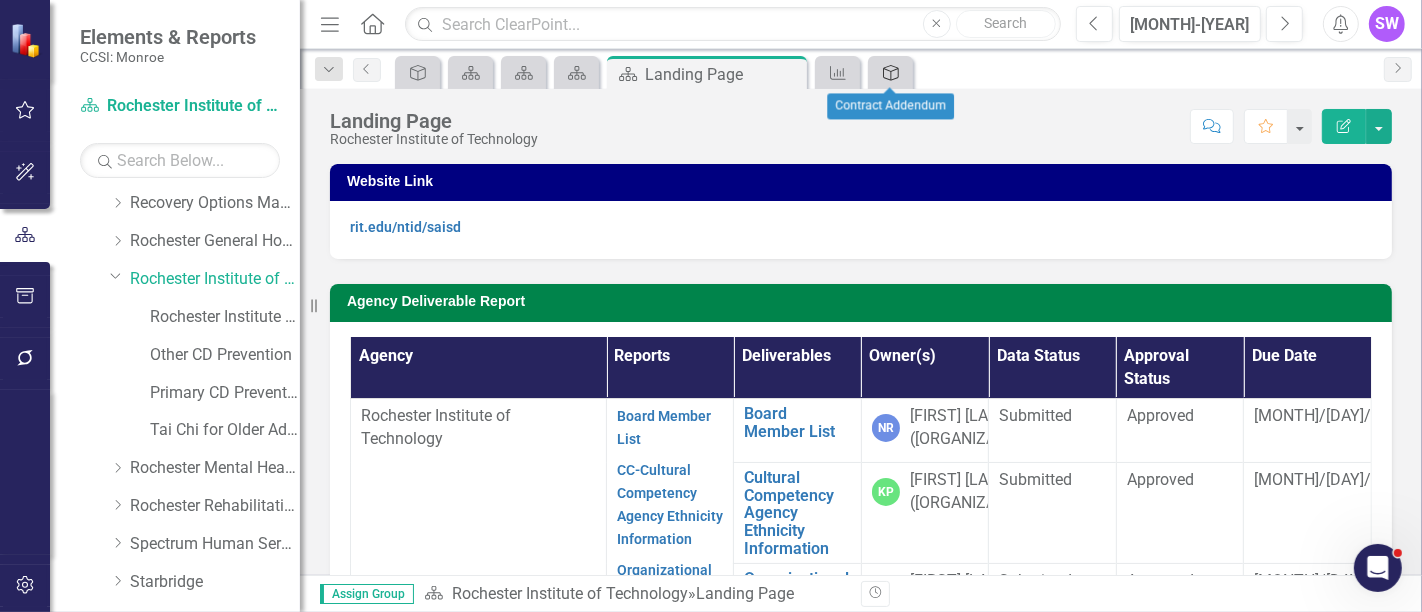 click on "Deliverable" 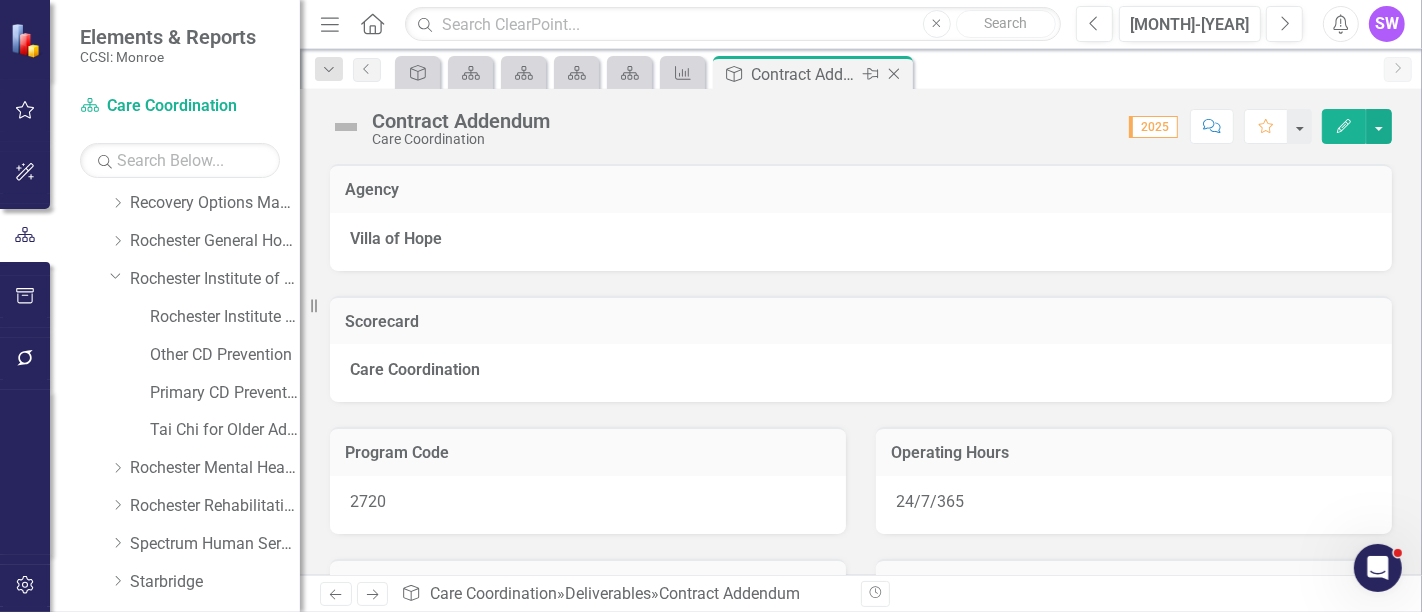 click 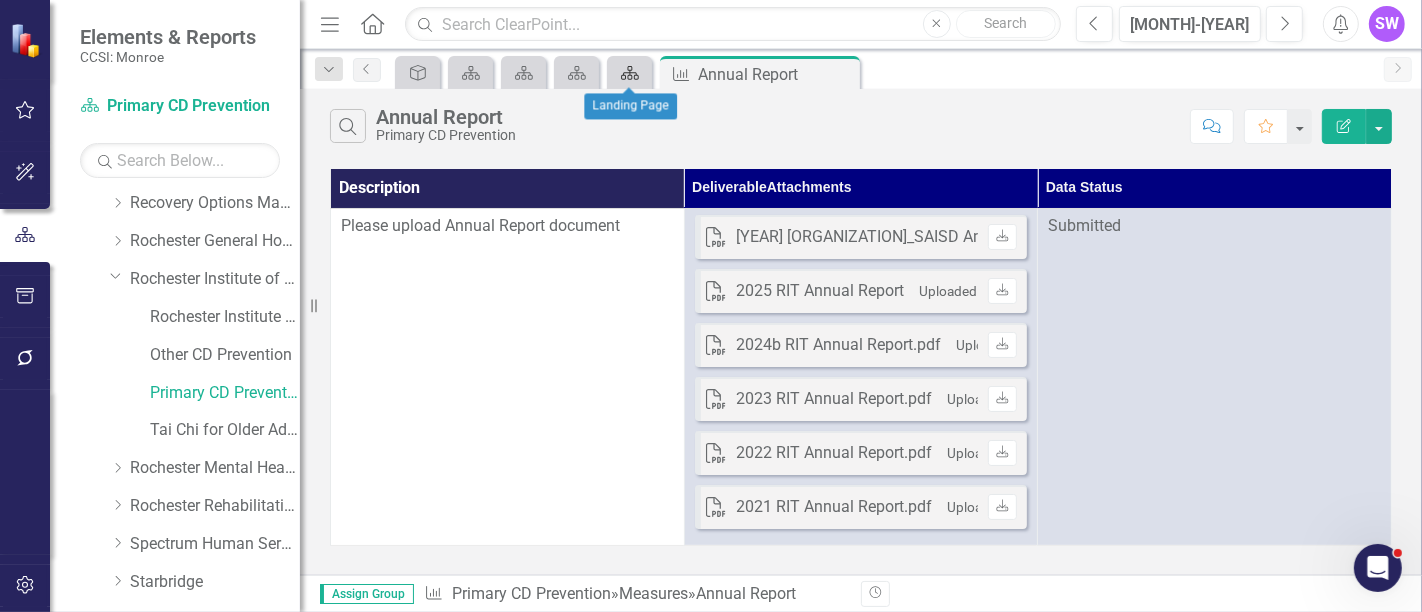 click on "Scorecard" 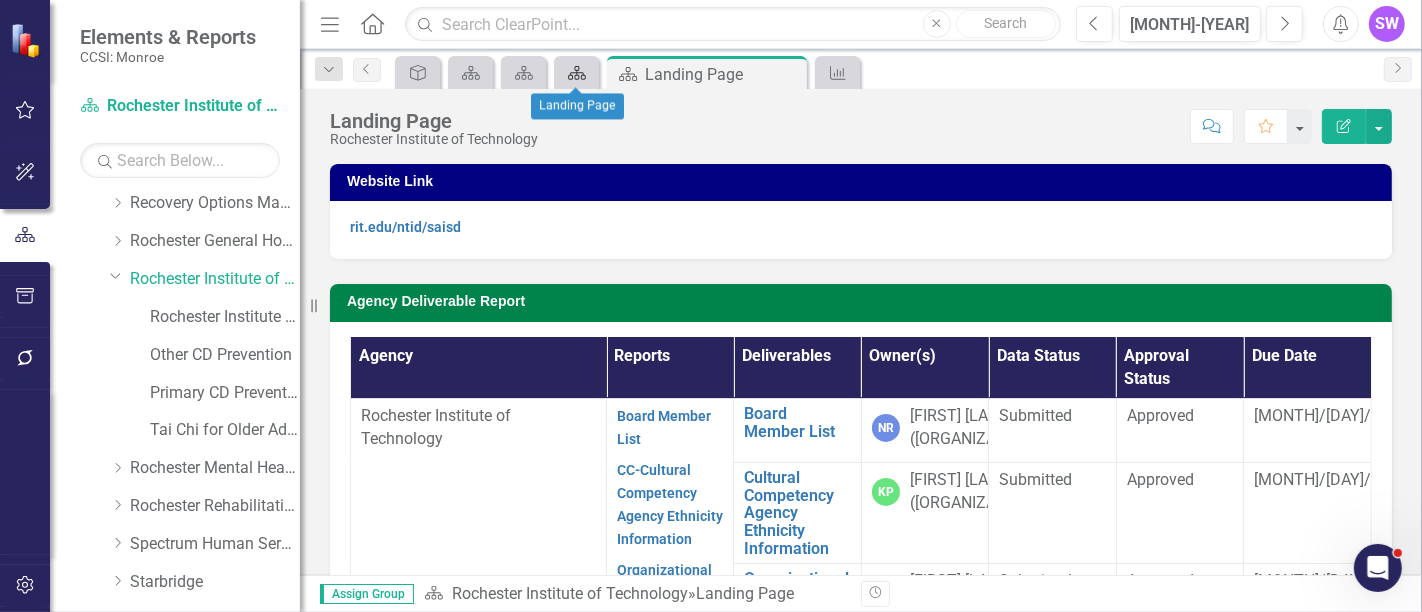 click on "Scorecard" 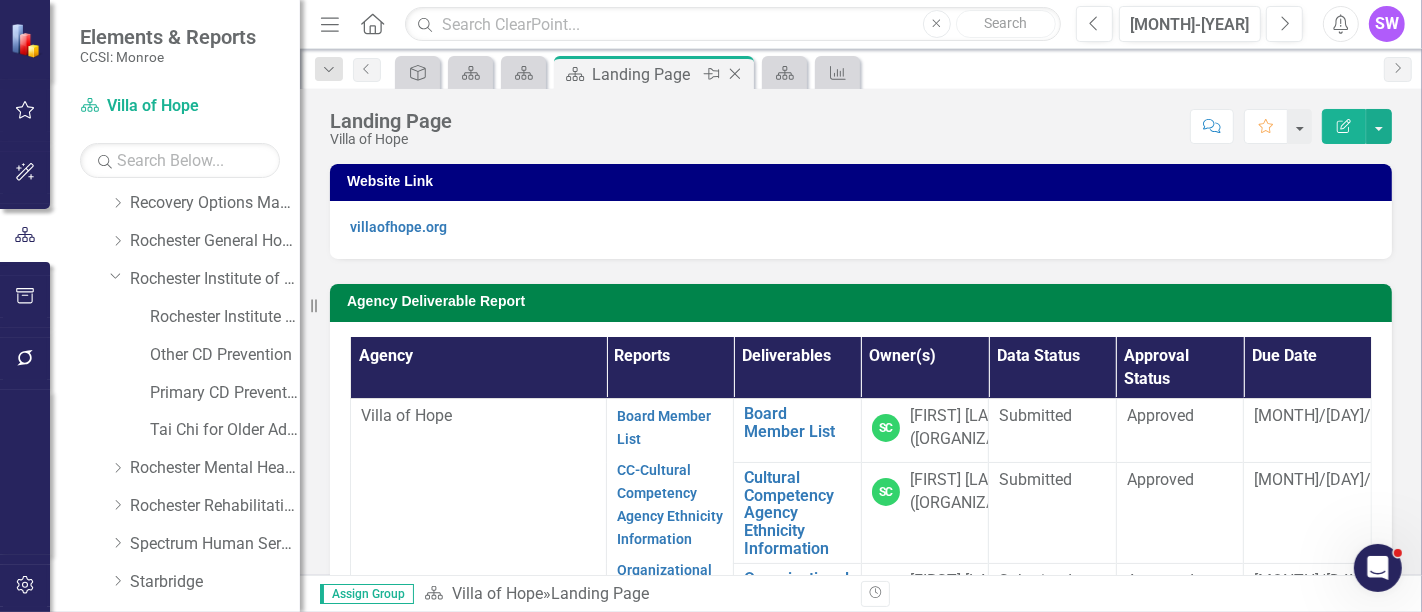 click on "Close" 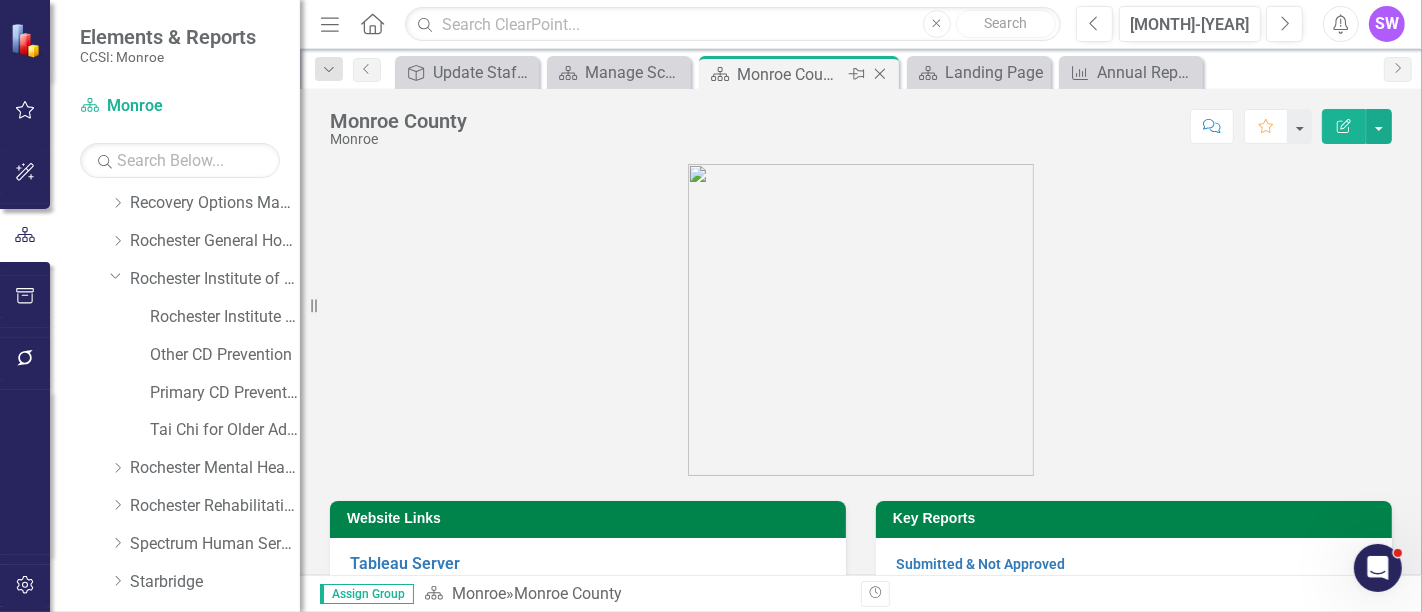click on "Close" 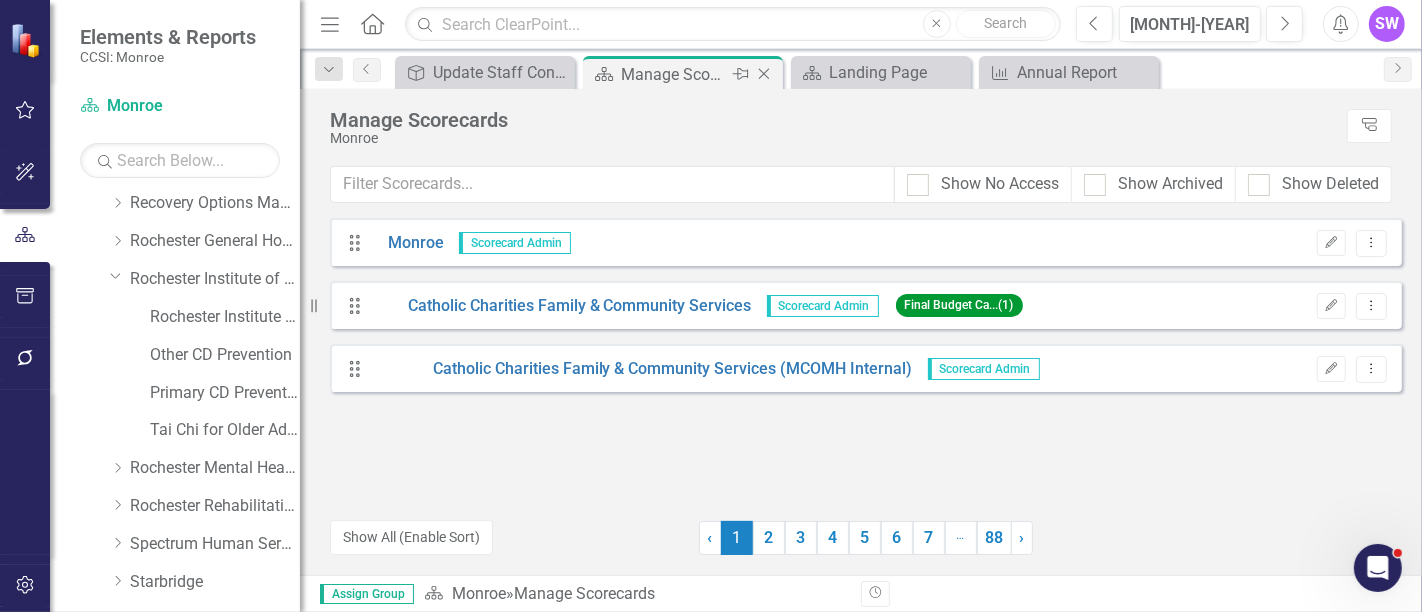 click on "Close" 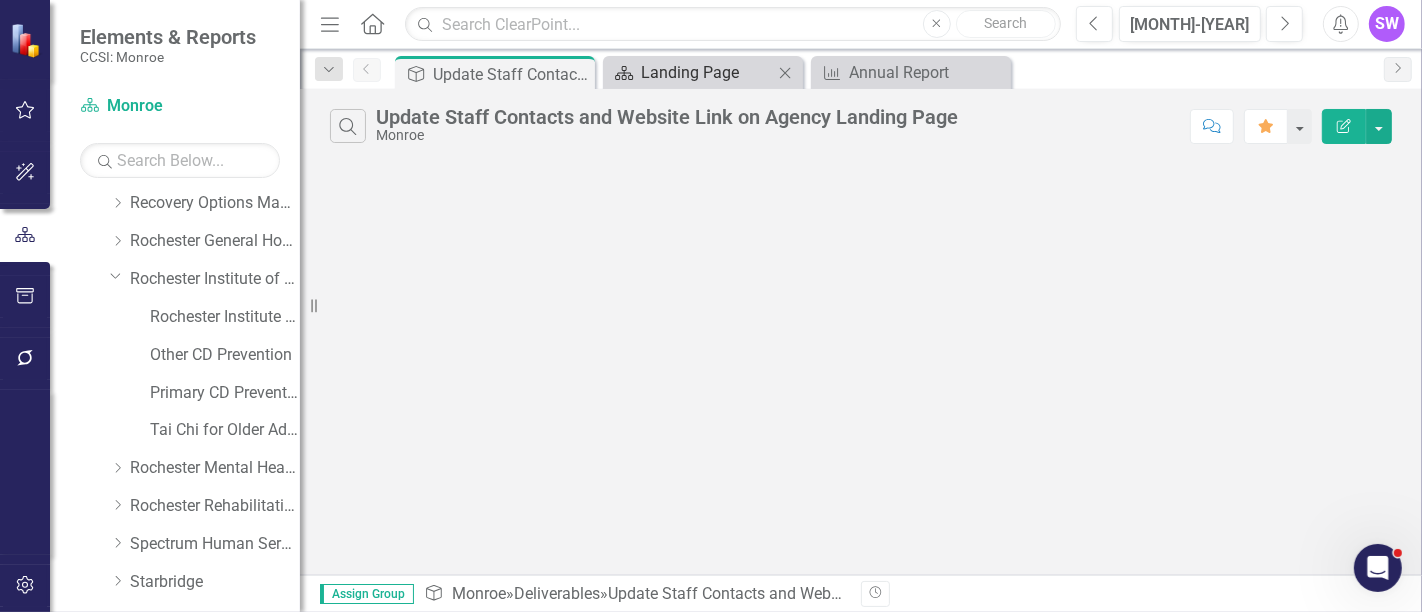 click on "Landing Page" at bounding box center (707, 72) 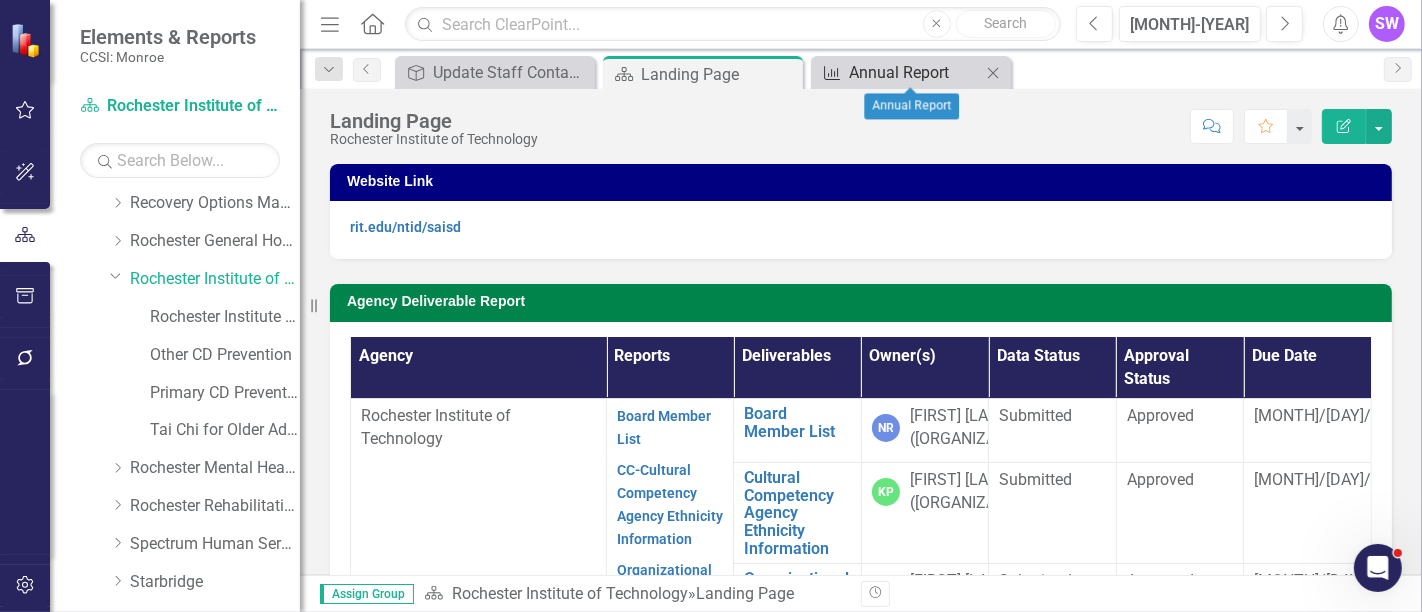 click on "Annual Report" at bounding box center (915, 72) 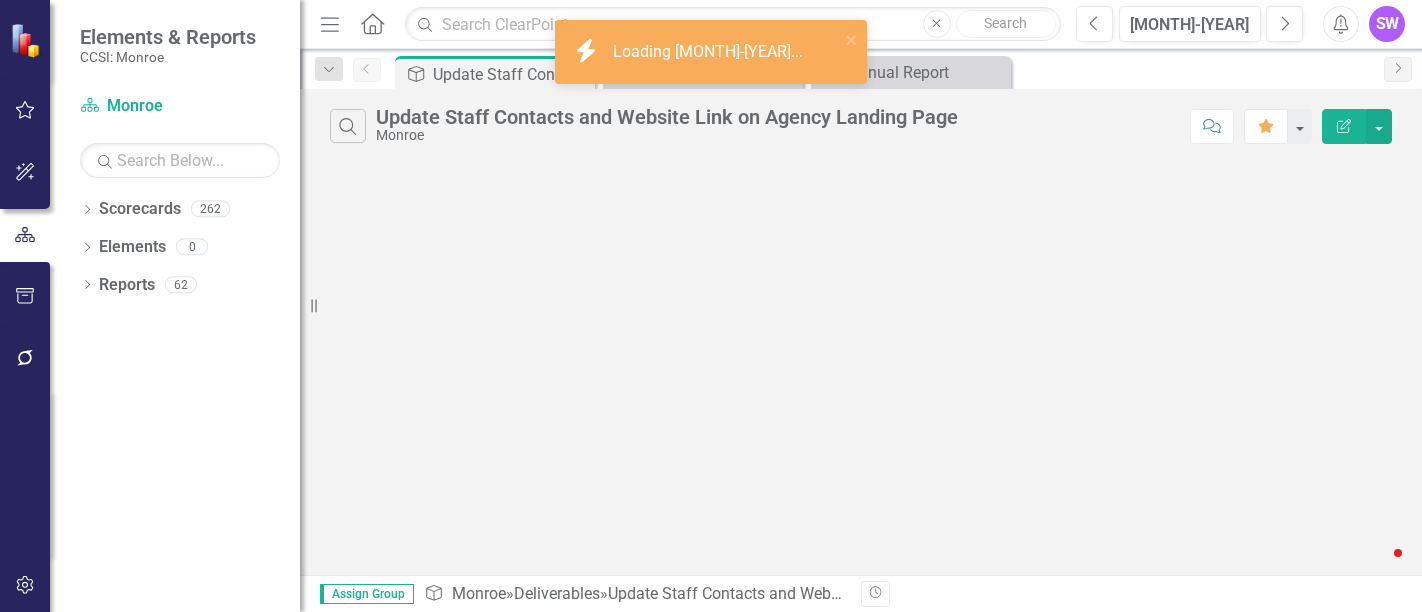 scroll, scrollTop: 0, scrollLeft: 0, axis: both 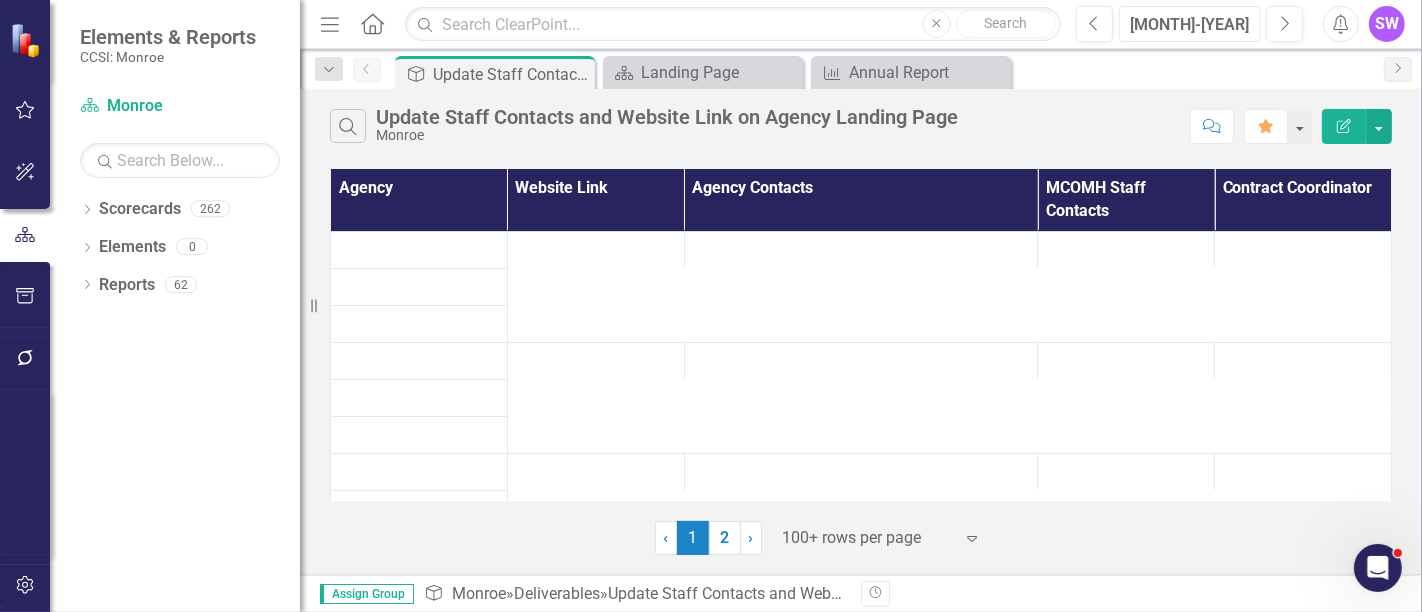click on "[MONTH]-[YEAR]" at bounding box center (1190, 25) 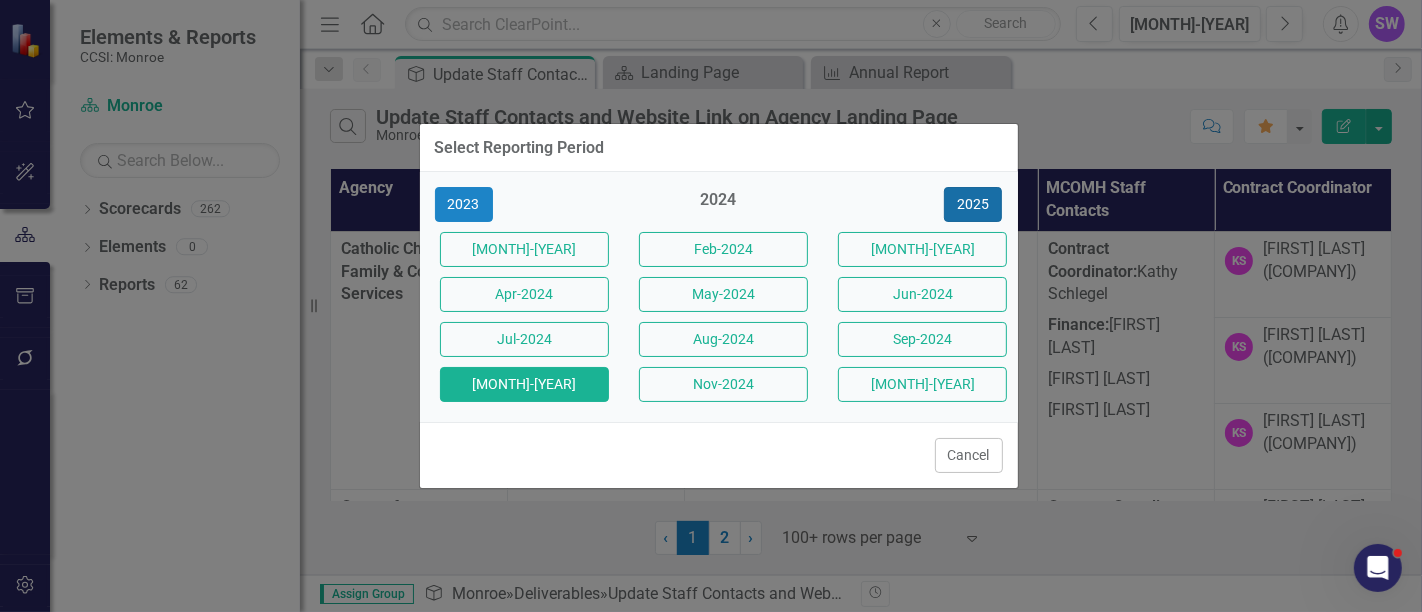 click on "2025" at bounding box center (973, 204) 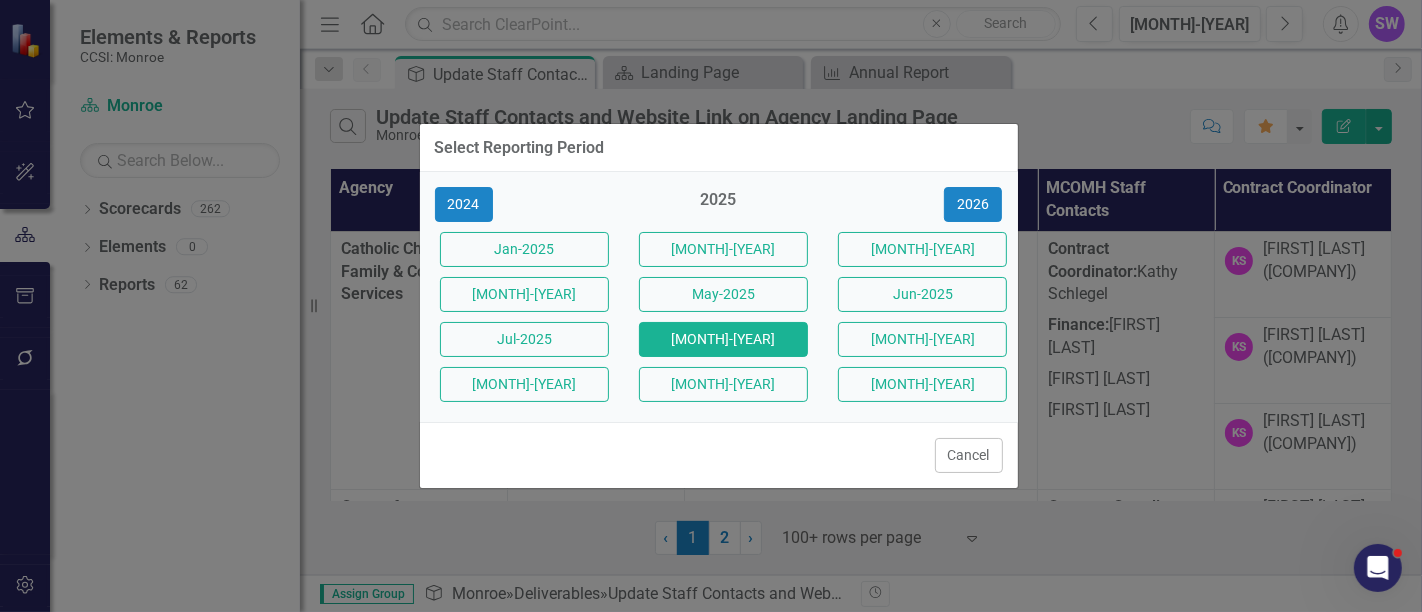 click on "[MONTH]-[YEAR]" at bounding box center (723, 339) 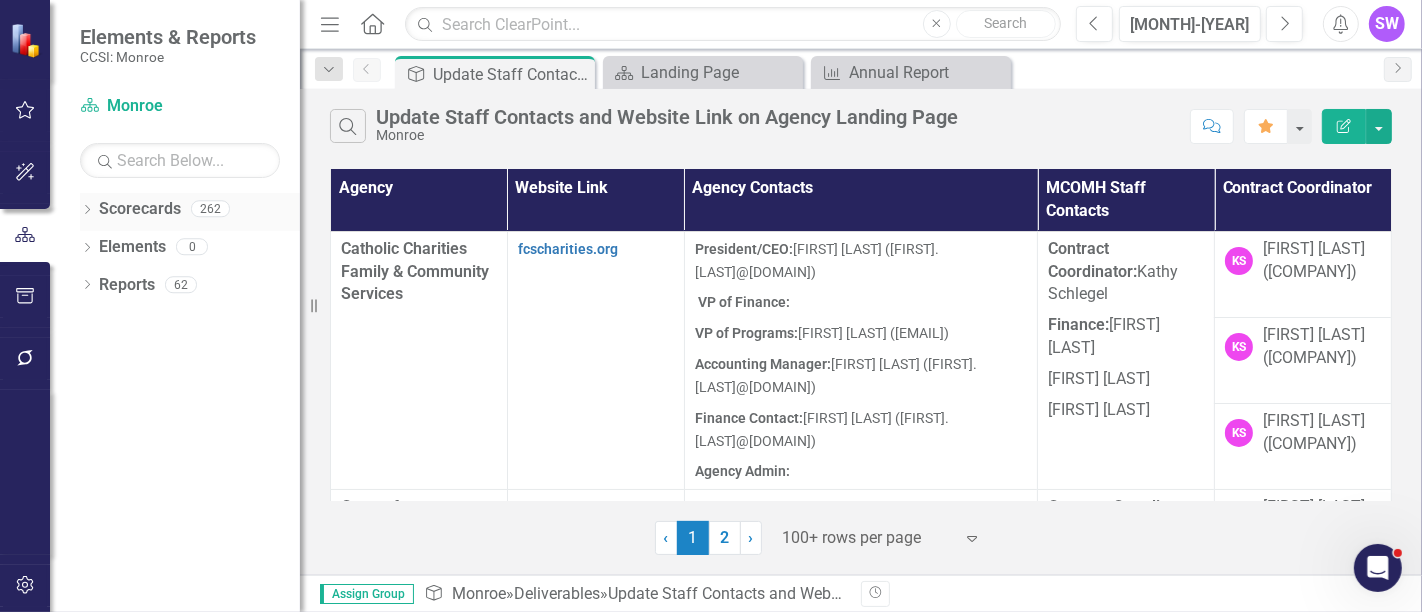 click on "Dropdown" 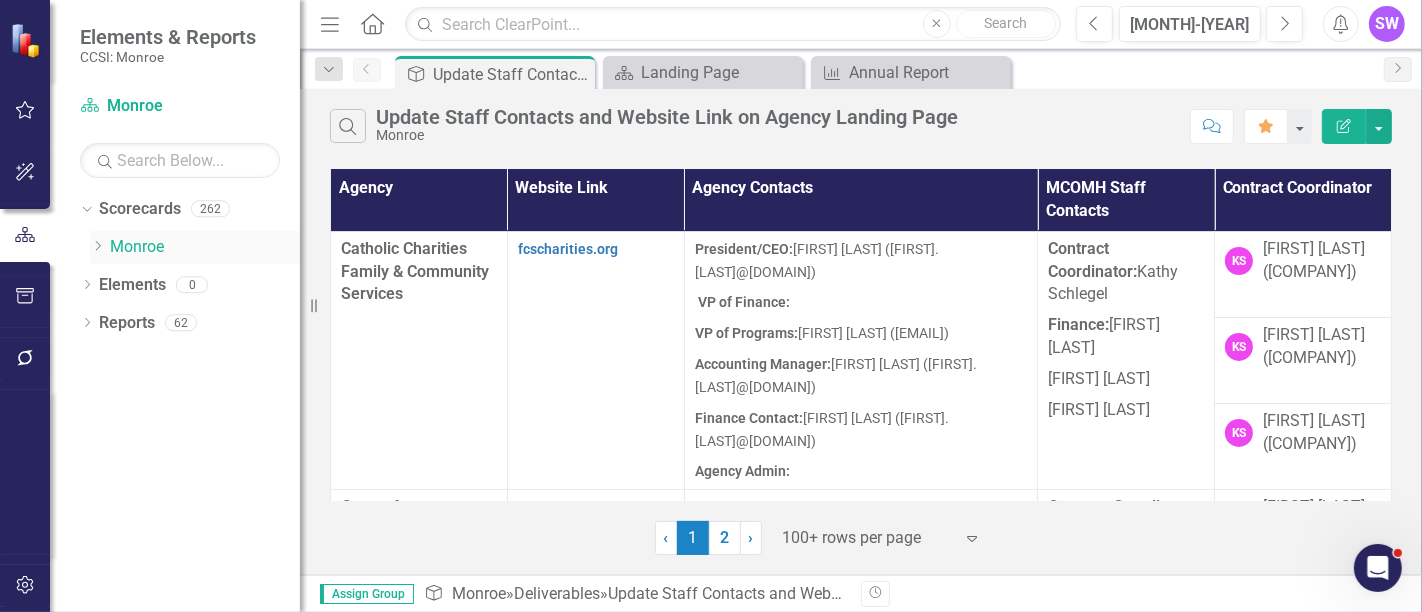 click on "Dropdown" 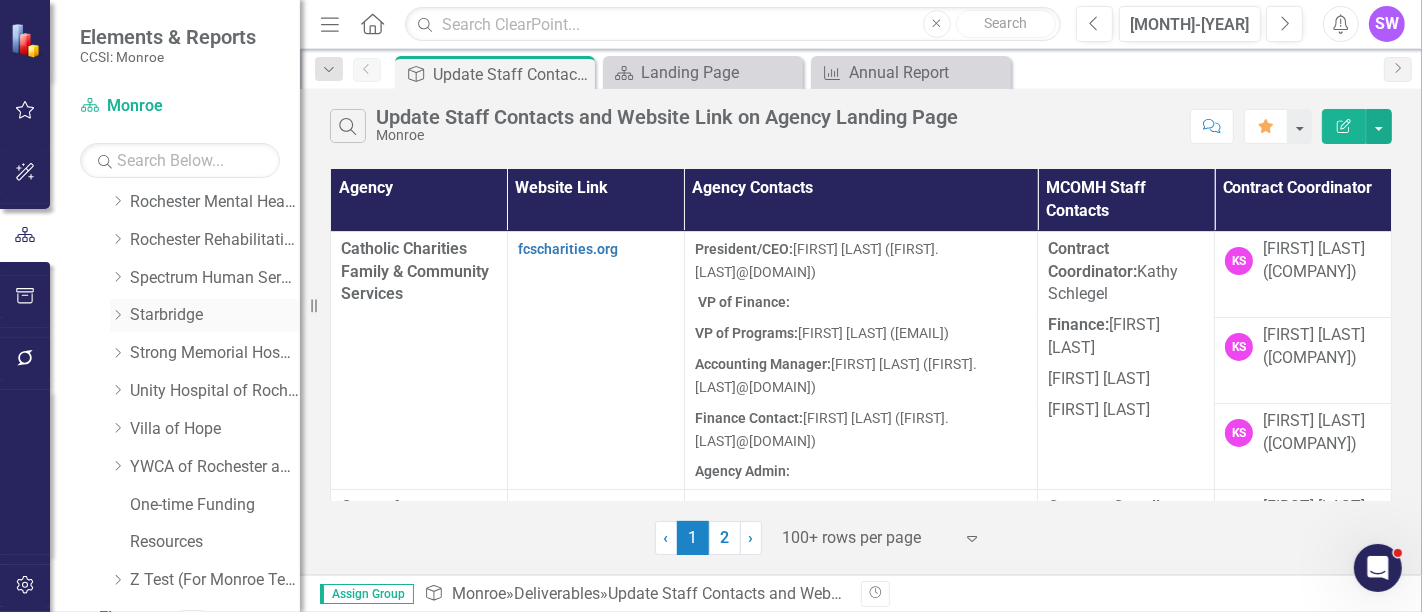 scroll, scrollTop: 1208, scrollLeft: 0, axis: vertical 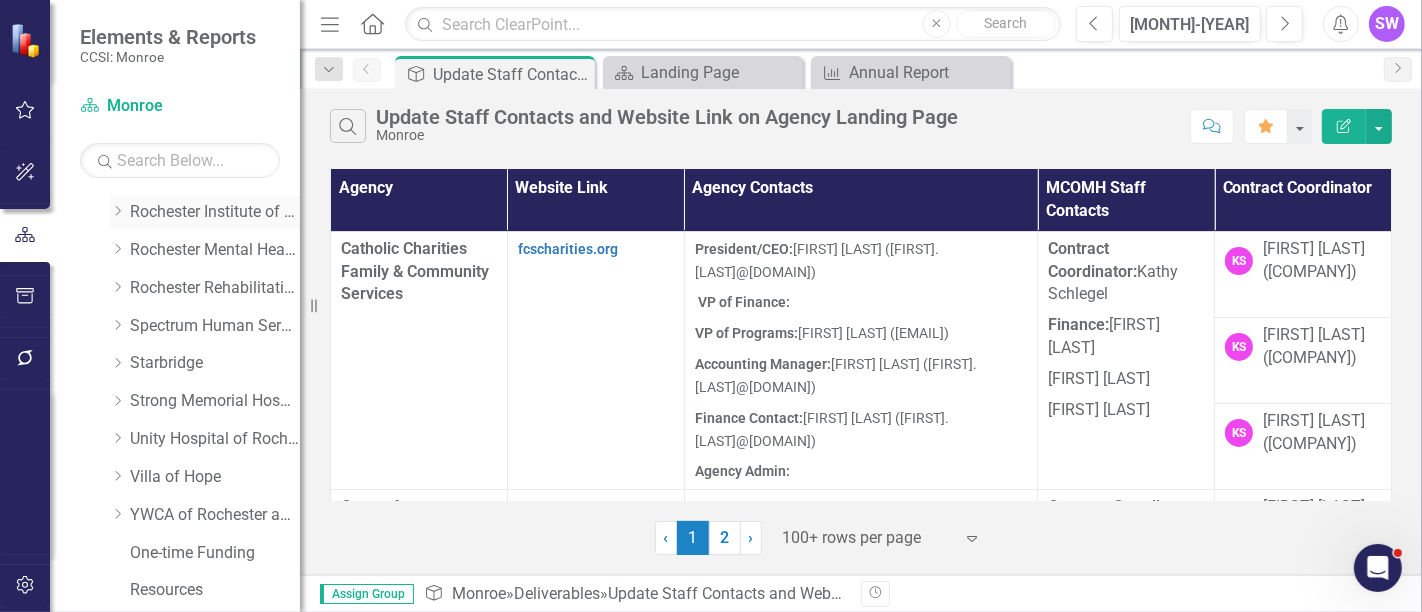 click on "Dropdown" 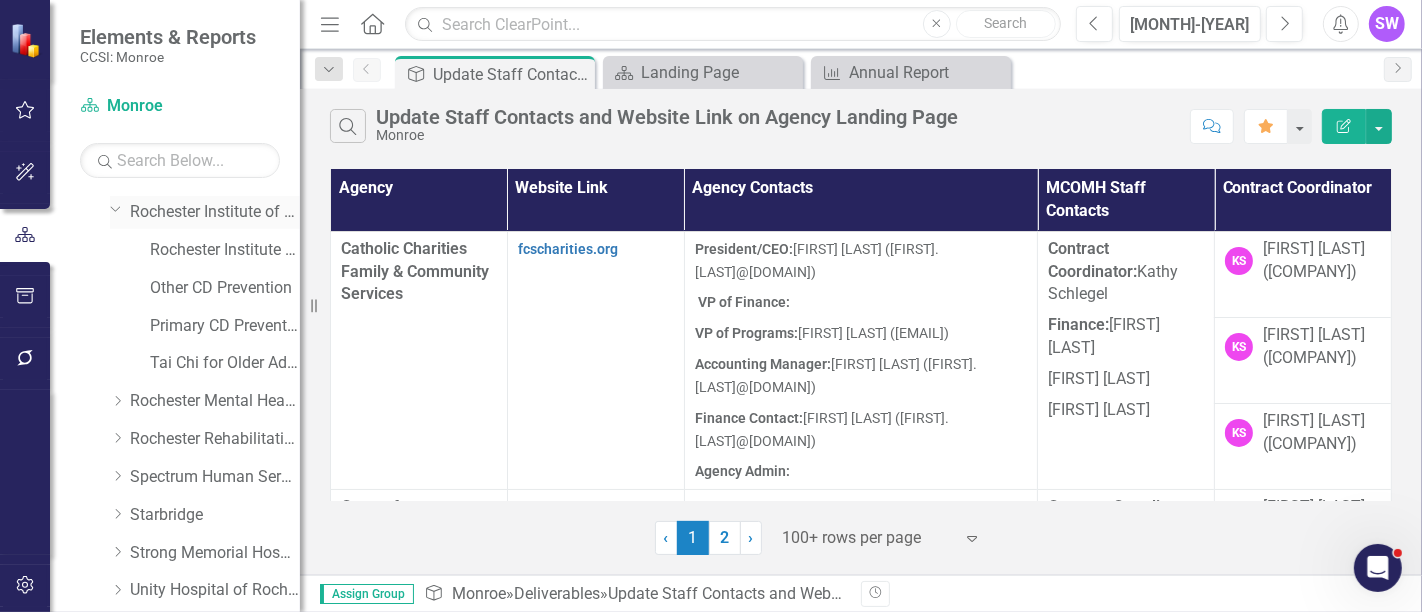 click on "Rochester Institute of Technology" at bounding box center [215, 212] 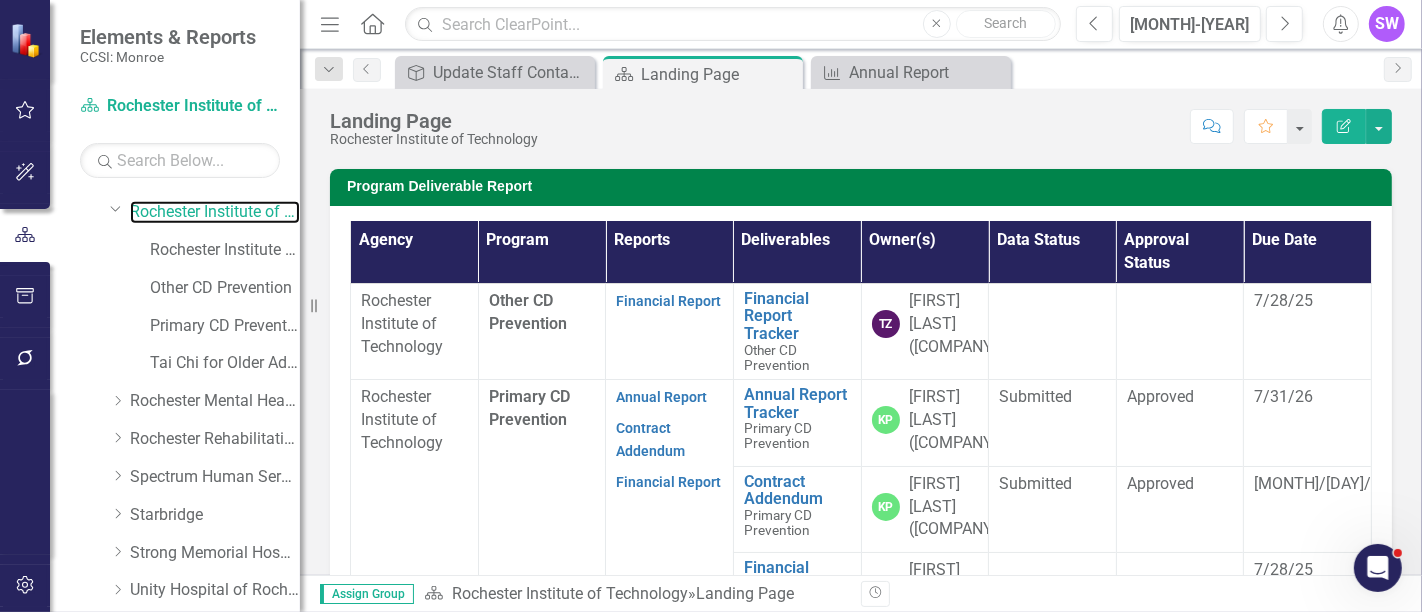 scroll, scrollTop: 636, scrollLeft: 0, axis: vertical 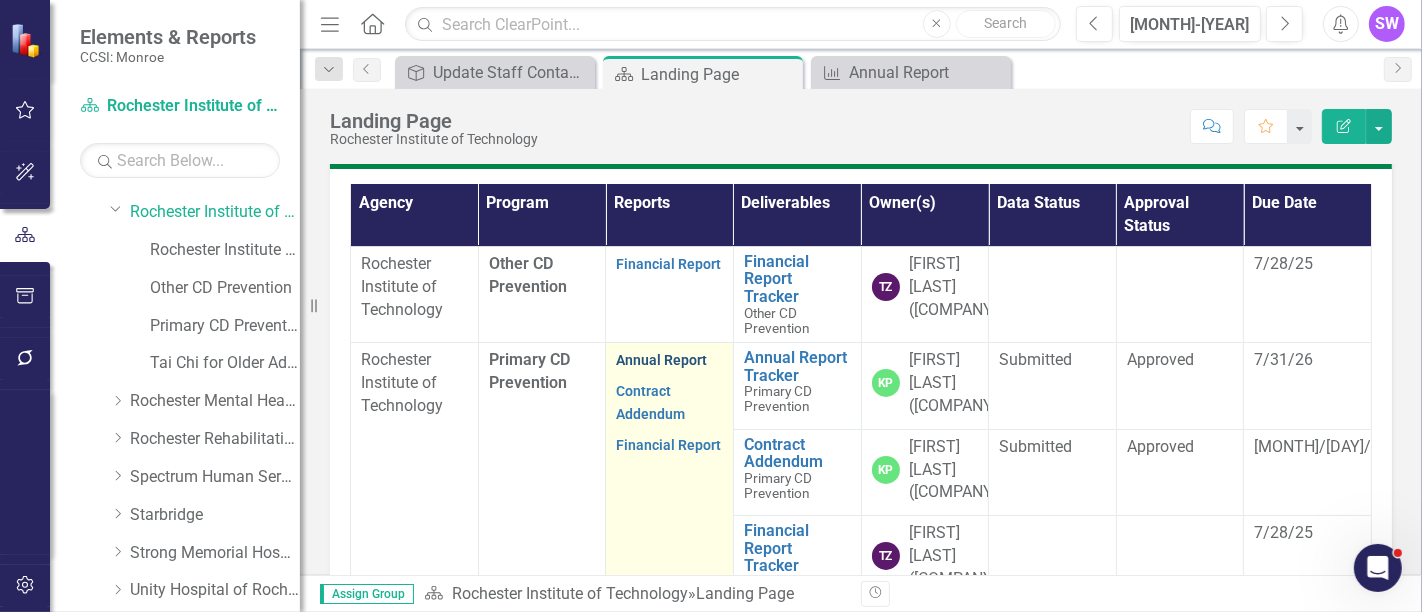 click on "Annual Report" at bounding box center (661, 360) 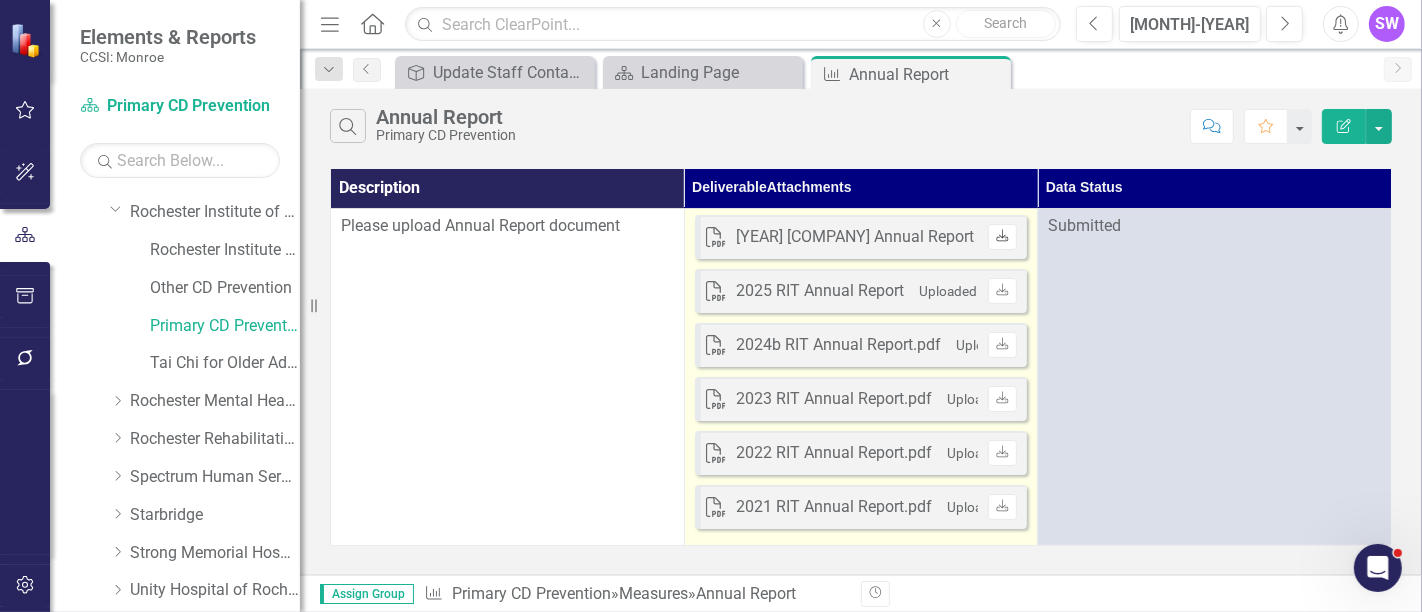 click 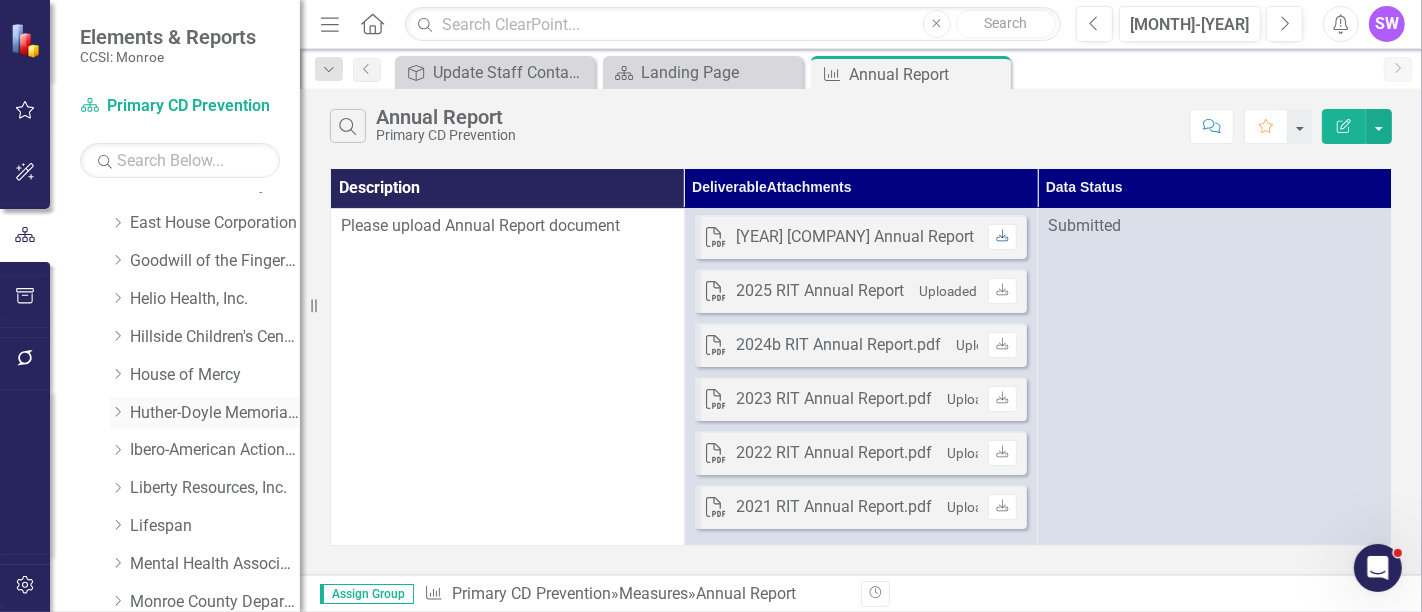 scroll, scrollTop: 208, scrollLeft: 0, axis: vertical 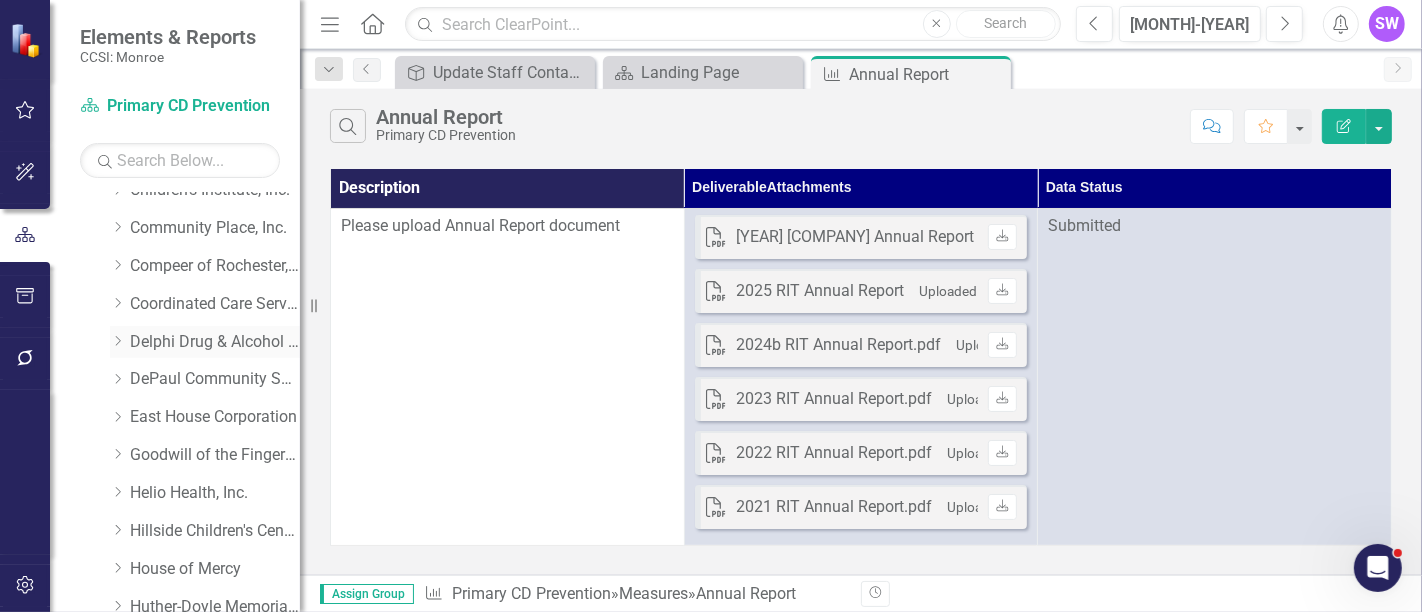 click on "Dropdown" at bounding box center [117, 341] 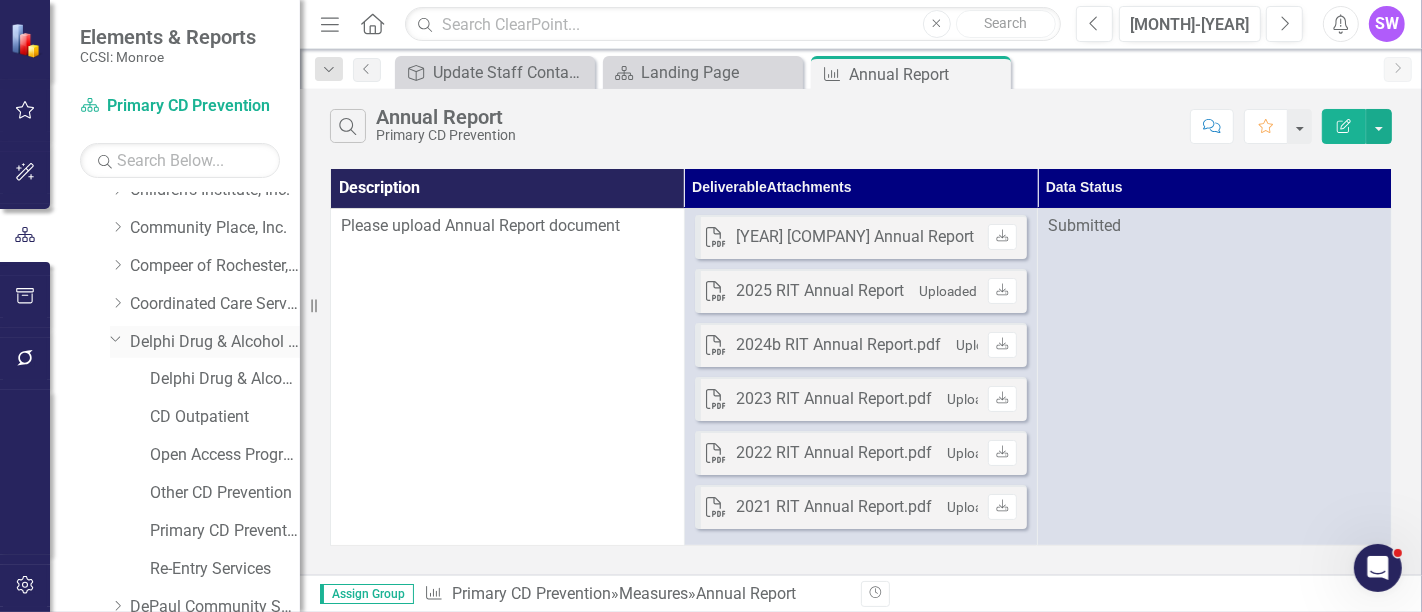 click on "Delphi Drug & Alcohol Council" at bounding box center (215, 342) 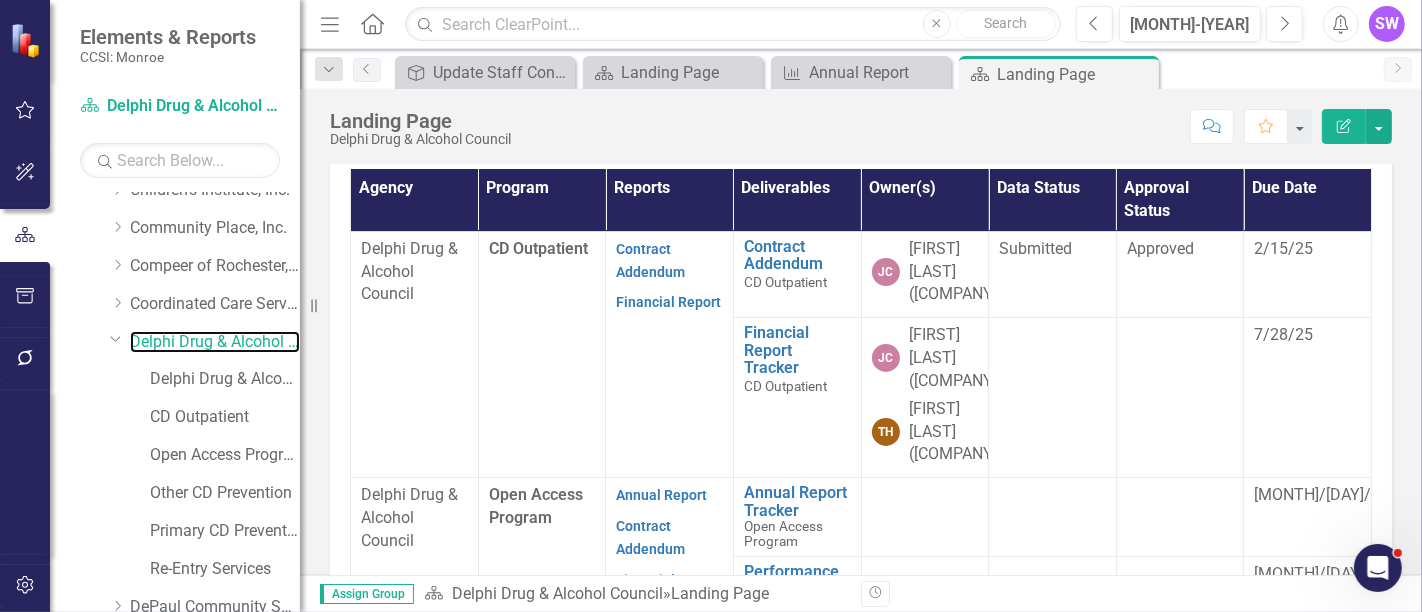 scroll, scrollTop: 639, scrollLeft: 0, axis: vertical 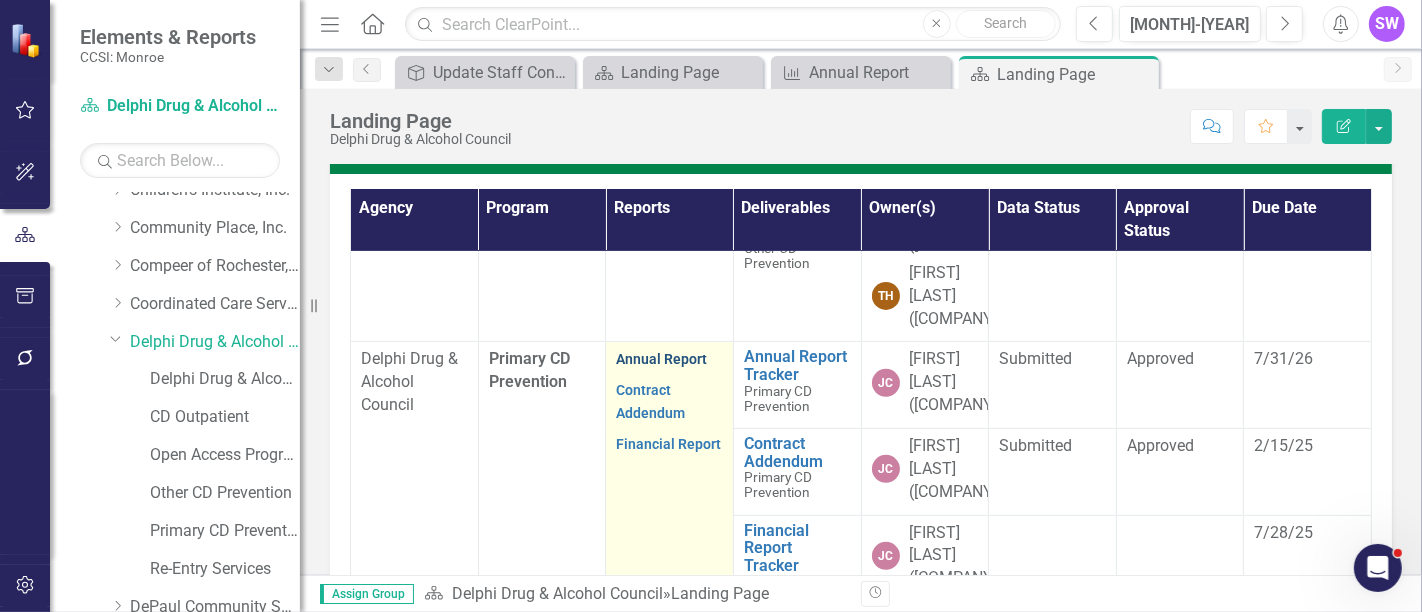 click on "Annual Report" at bounding box center [661, 359] 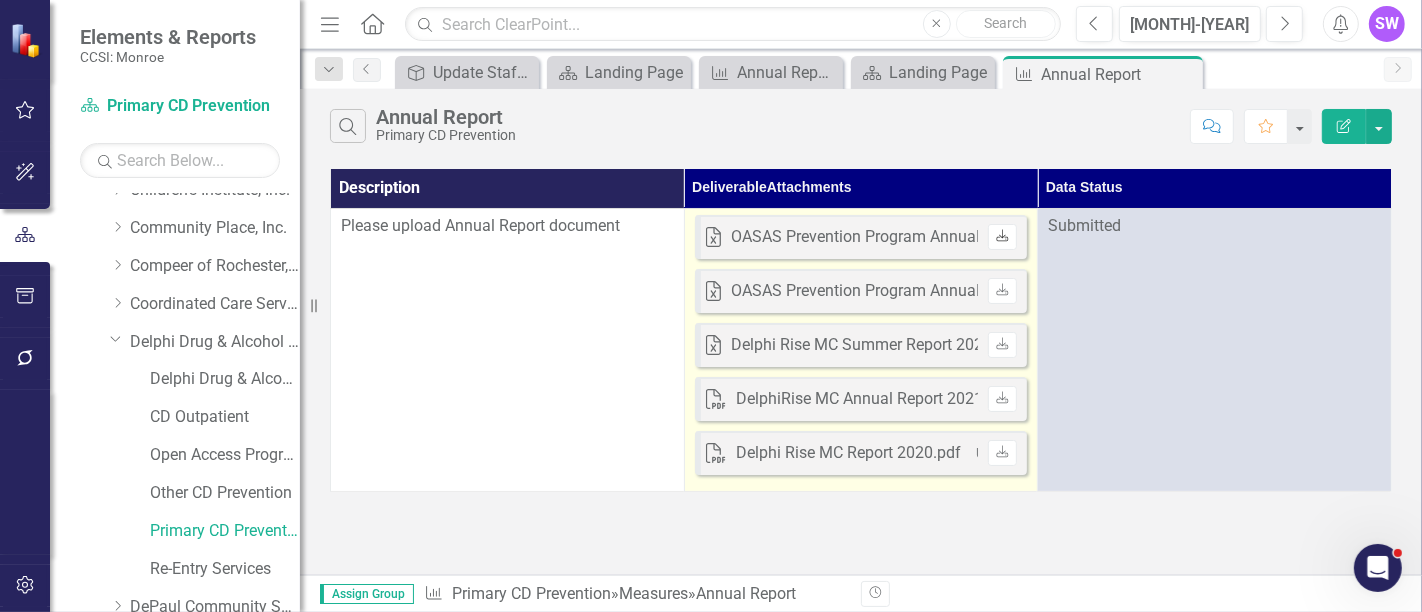 click 